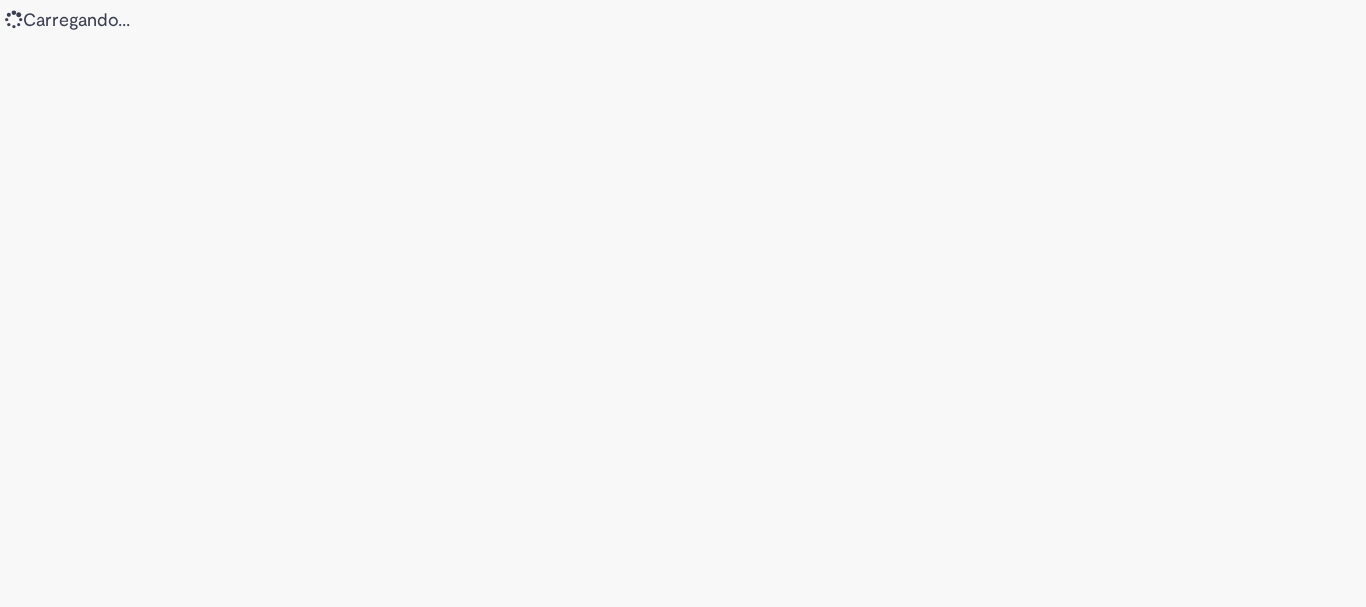 scroll, scrollTop: 0, scrollLeft: 0, axis: both 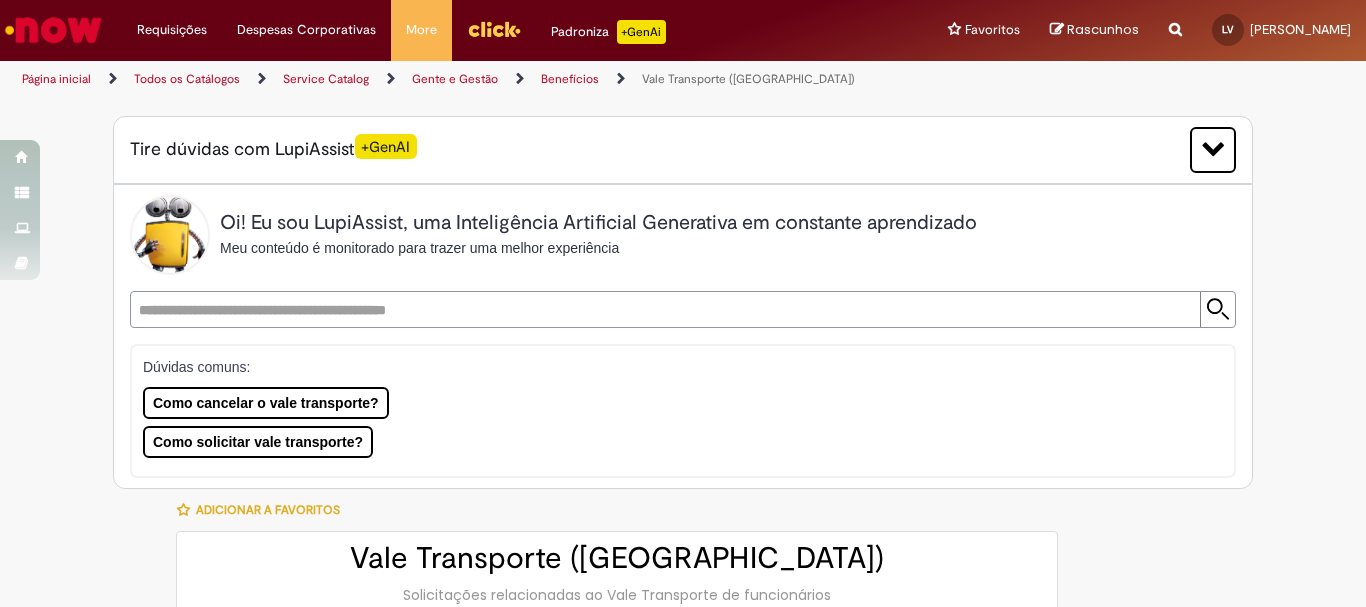 type on "********" 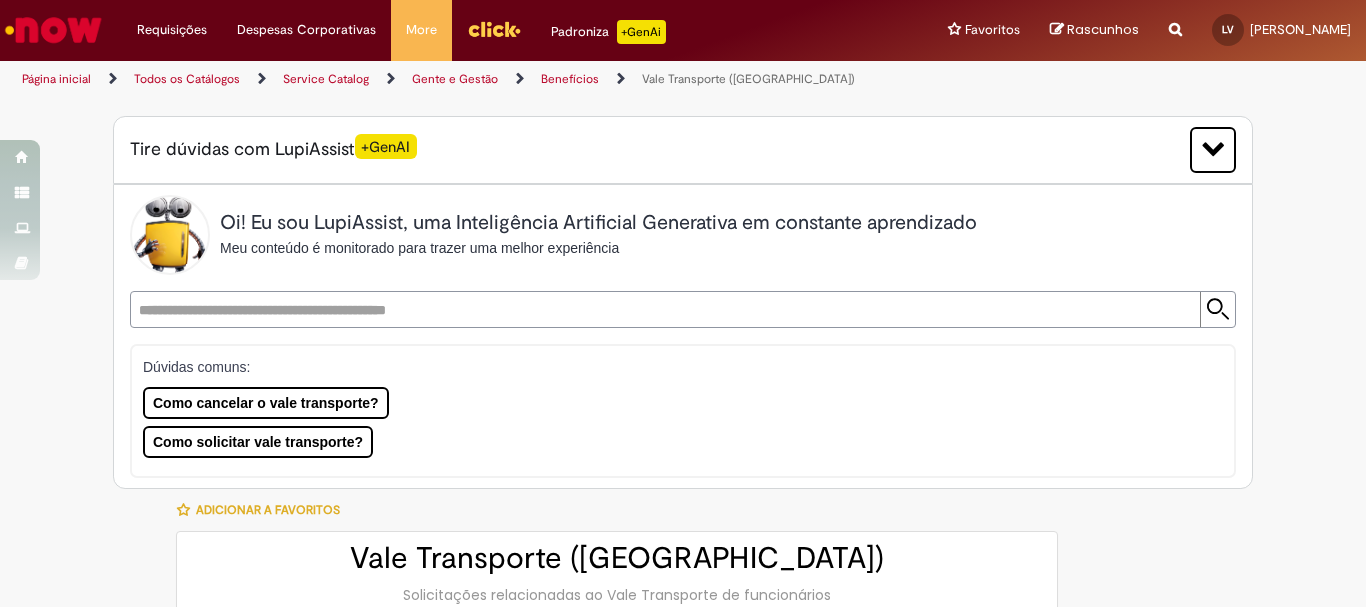 type on "**********" 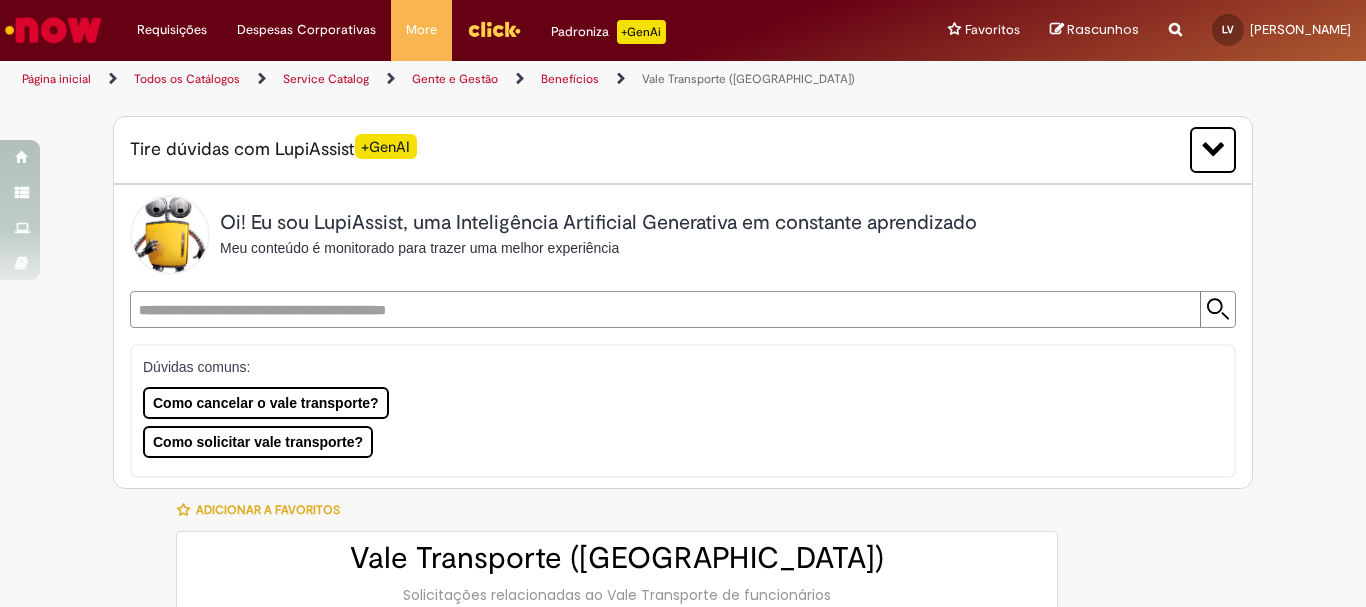 type on "**********" 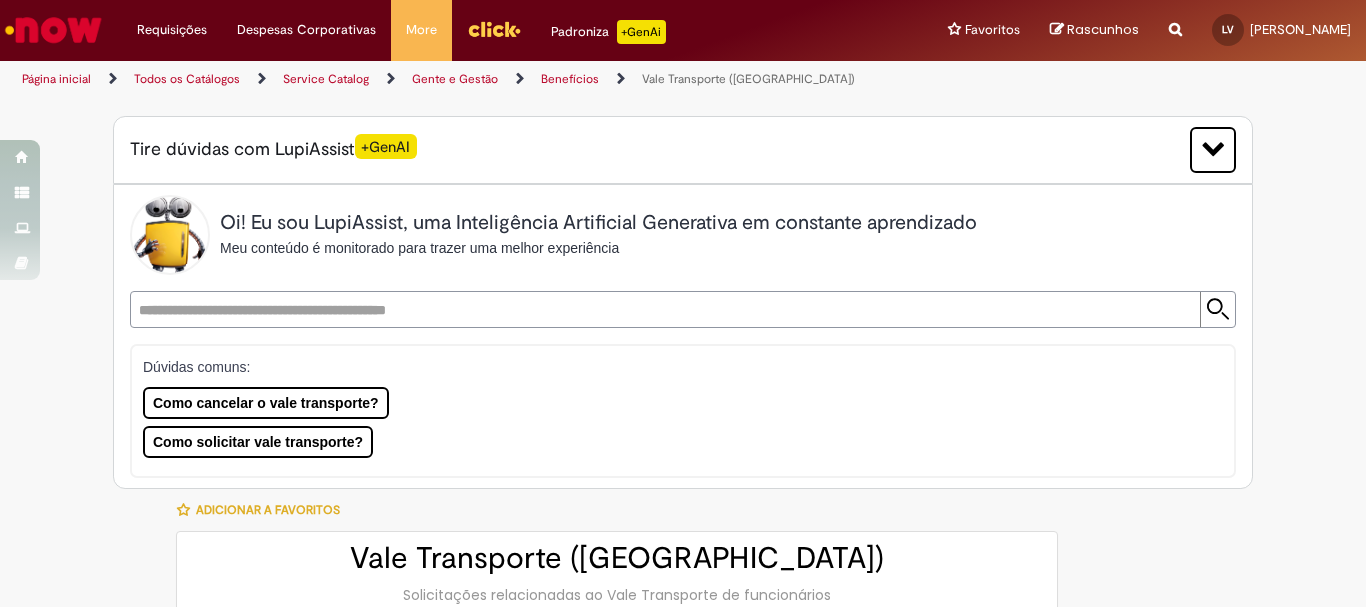 type on "**********" 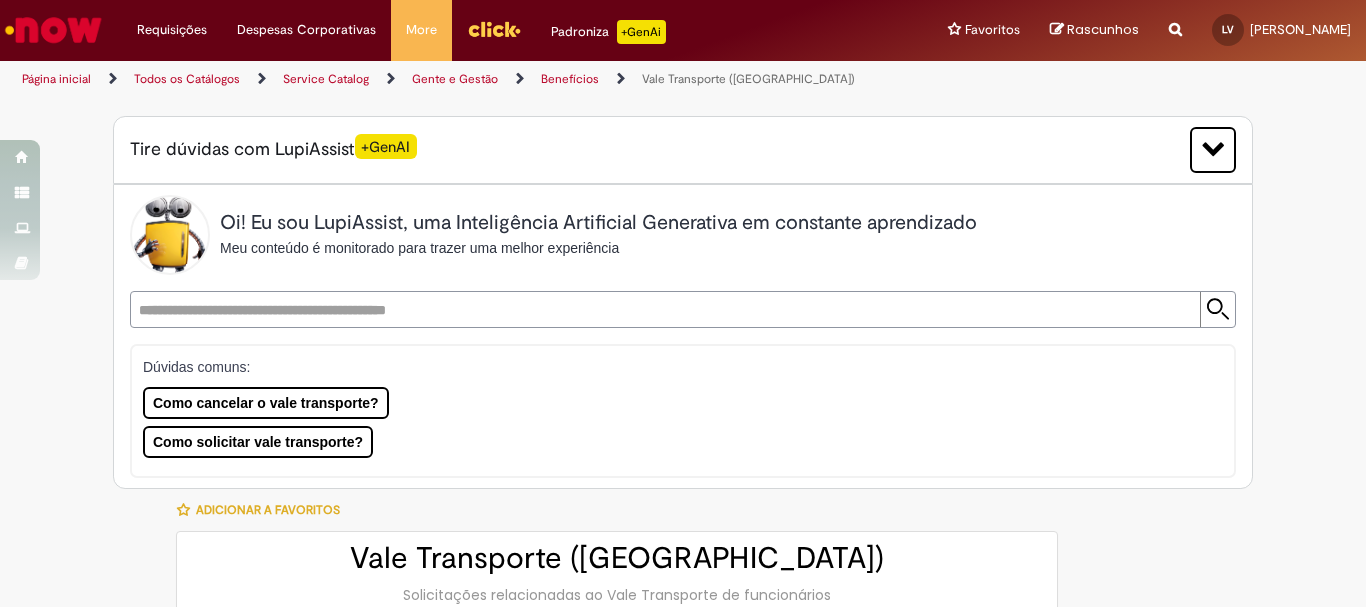 scroll, scrollTop: 300, scrollLeft: 0, axis: vertical 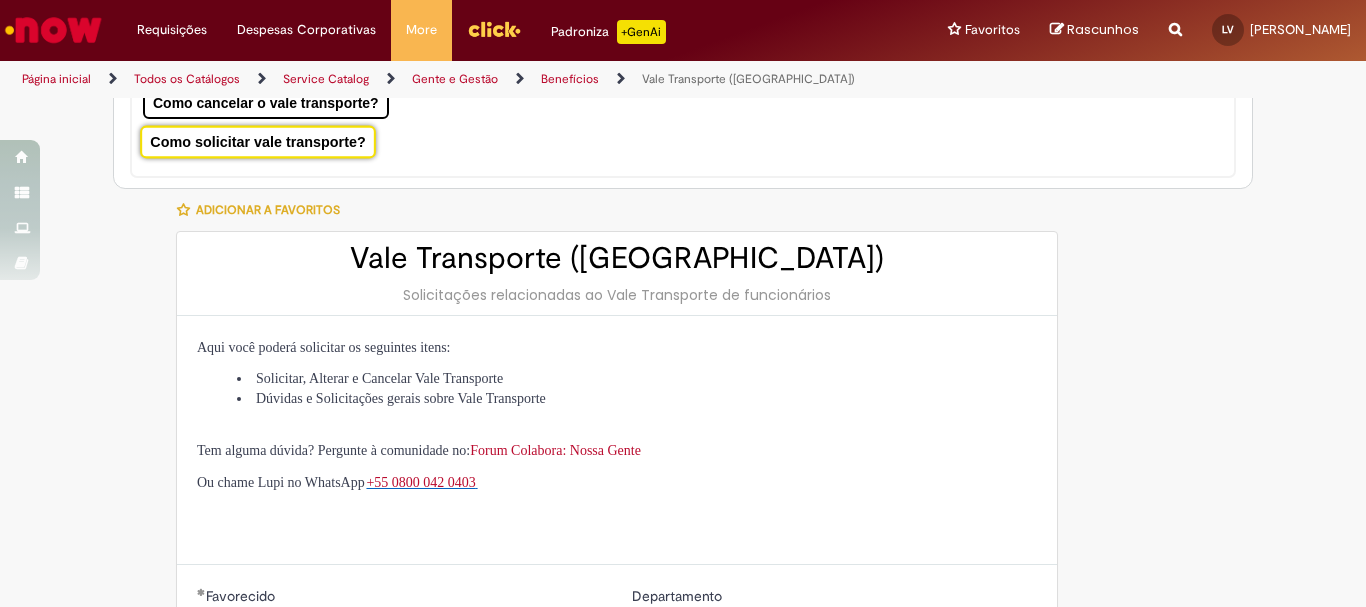 click on "Como solicitar vale transporte?" at bounding box center [258, 141] 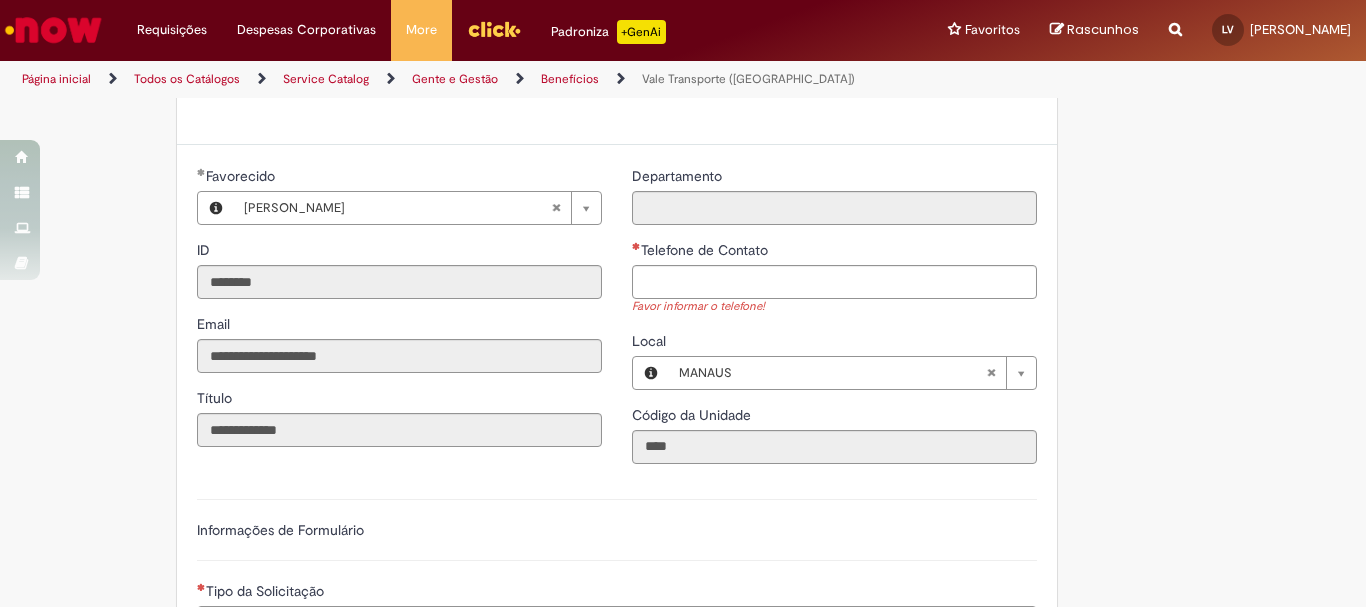scroll, scrollTop: 789, scrollLeft: 0, axis: vertical 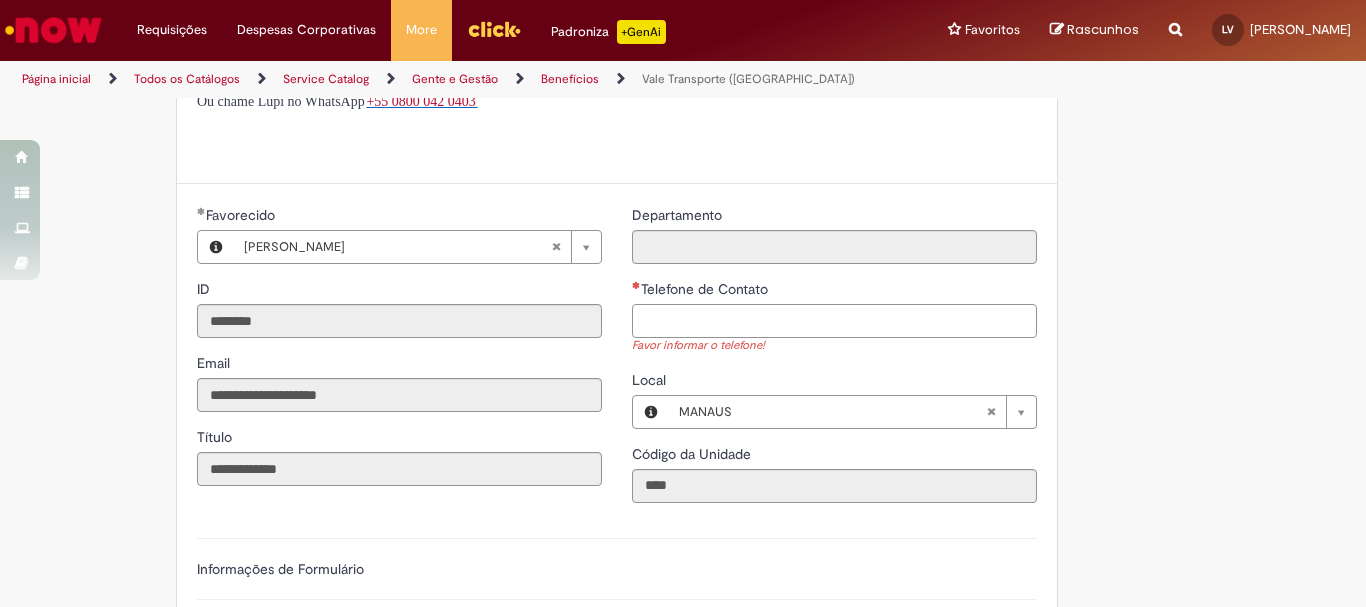 click on "Telefone de Contato" at bounding box center (834, 321) 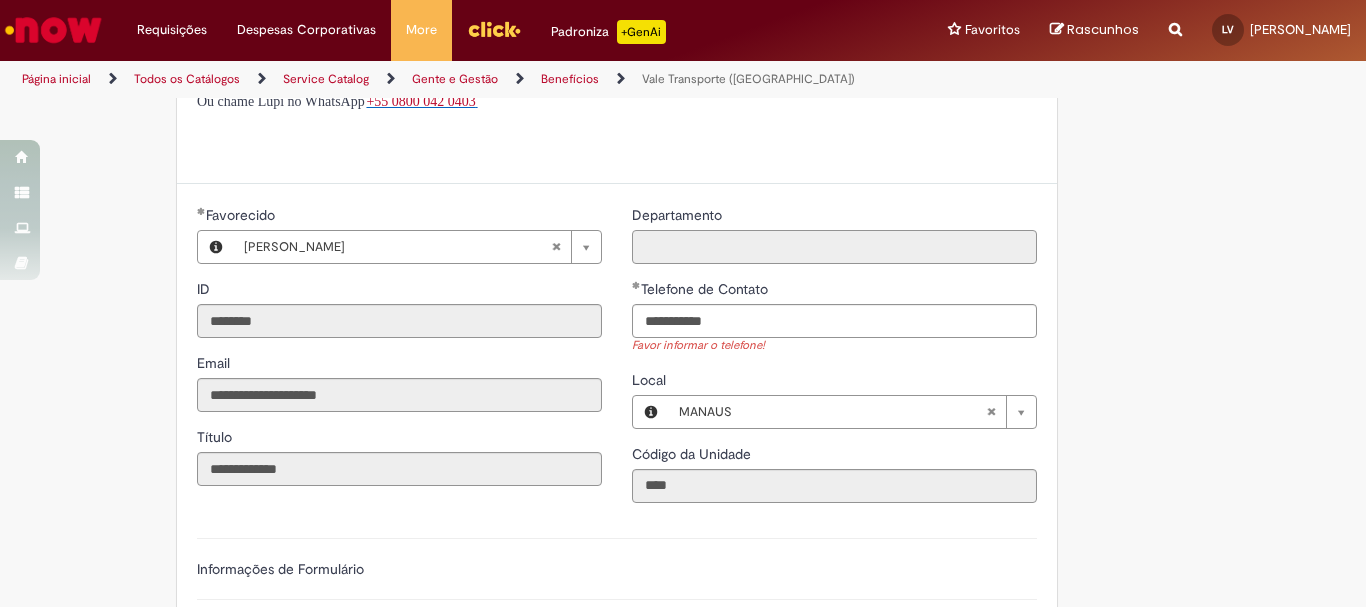type on "**********" 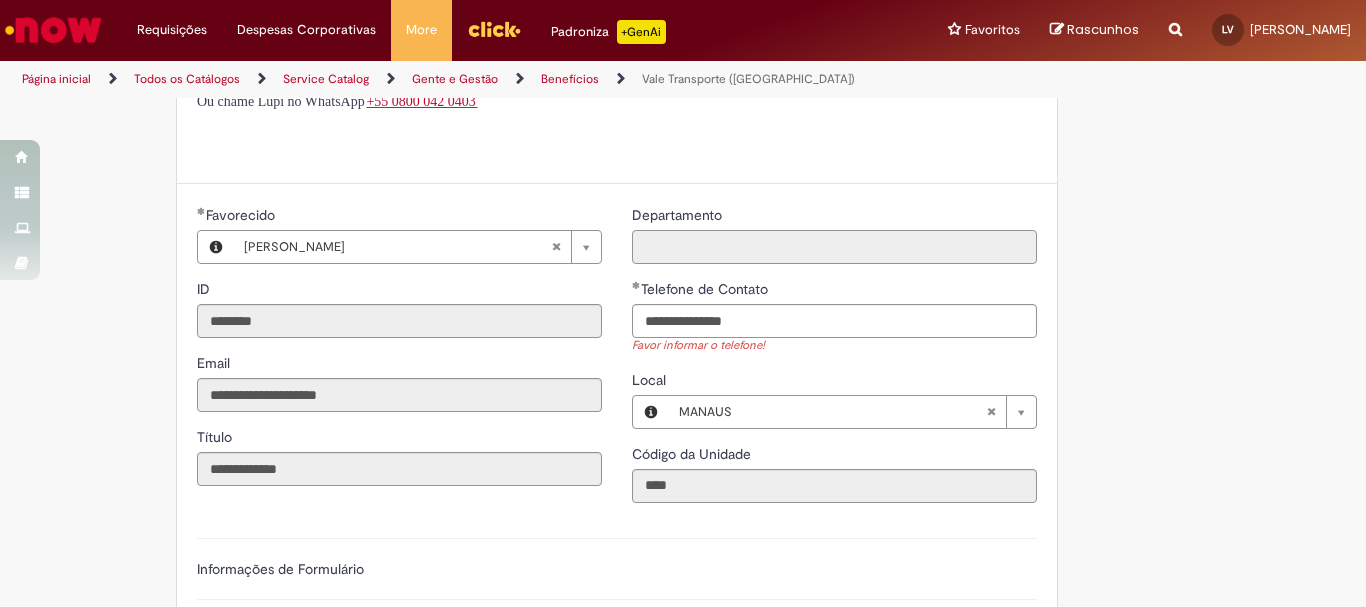 click on "Departamento" at bounding box center [834, 247] 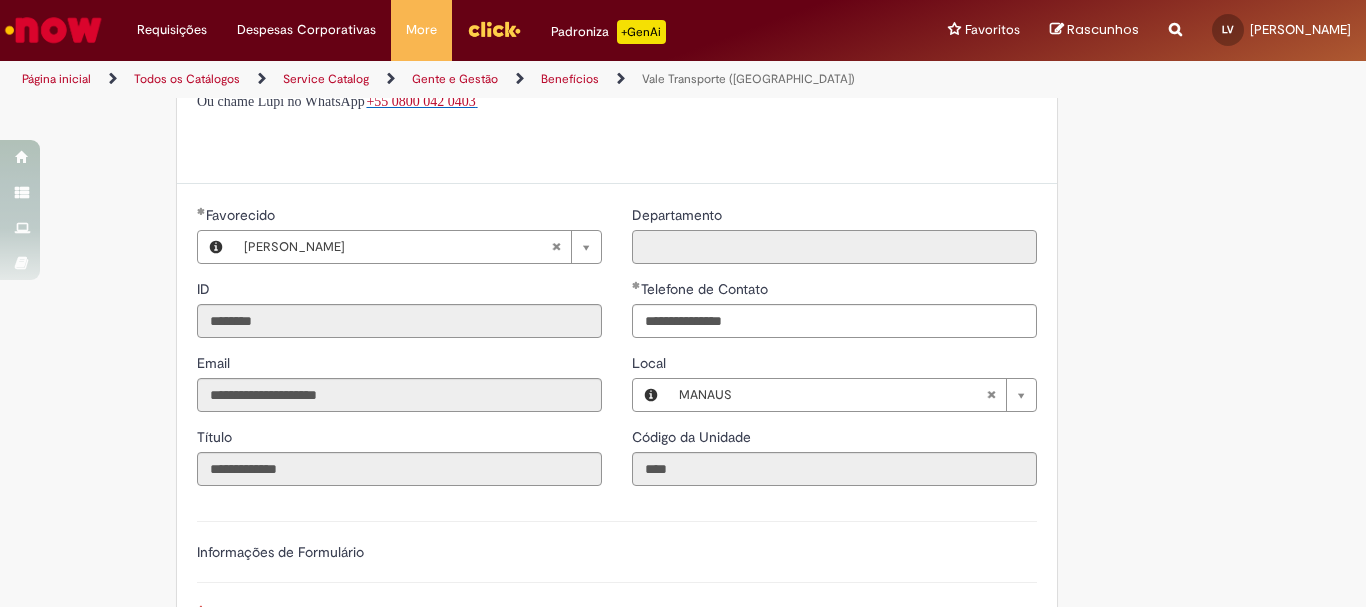 click on "Departamento" at bounding box center [834, 247] 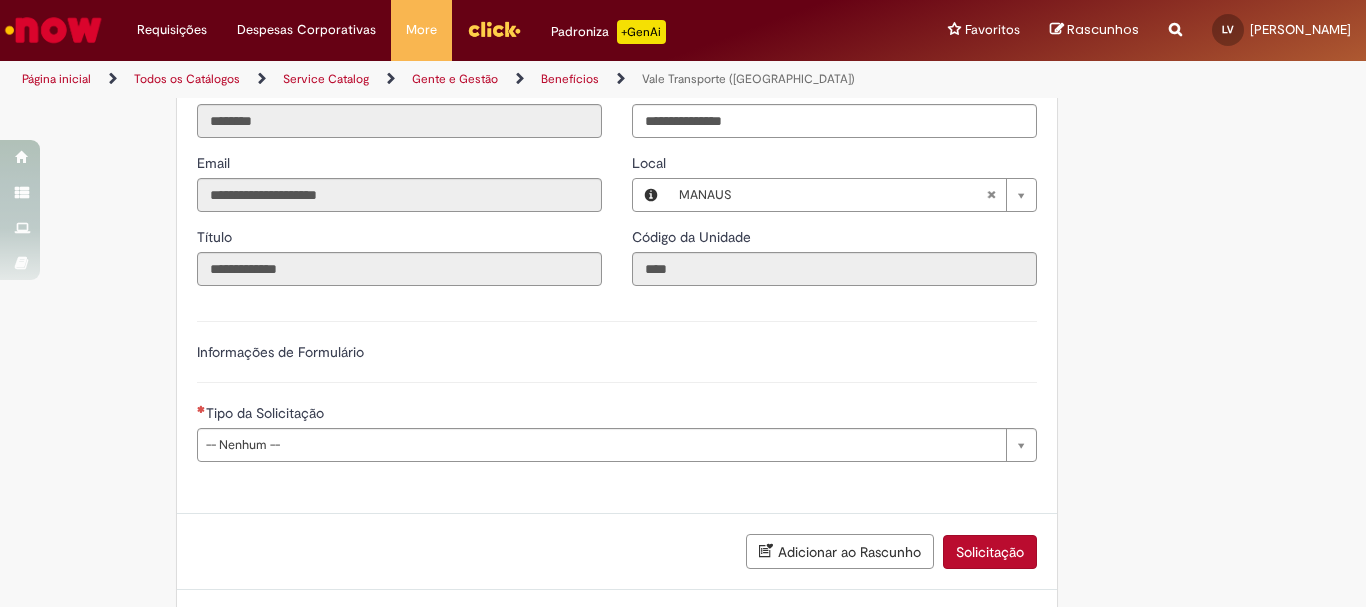 scroll, scrollTop: 1083, scrollLeft: 0, axis: vertical 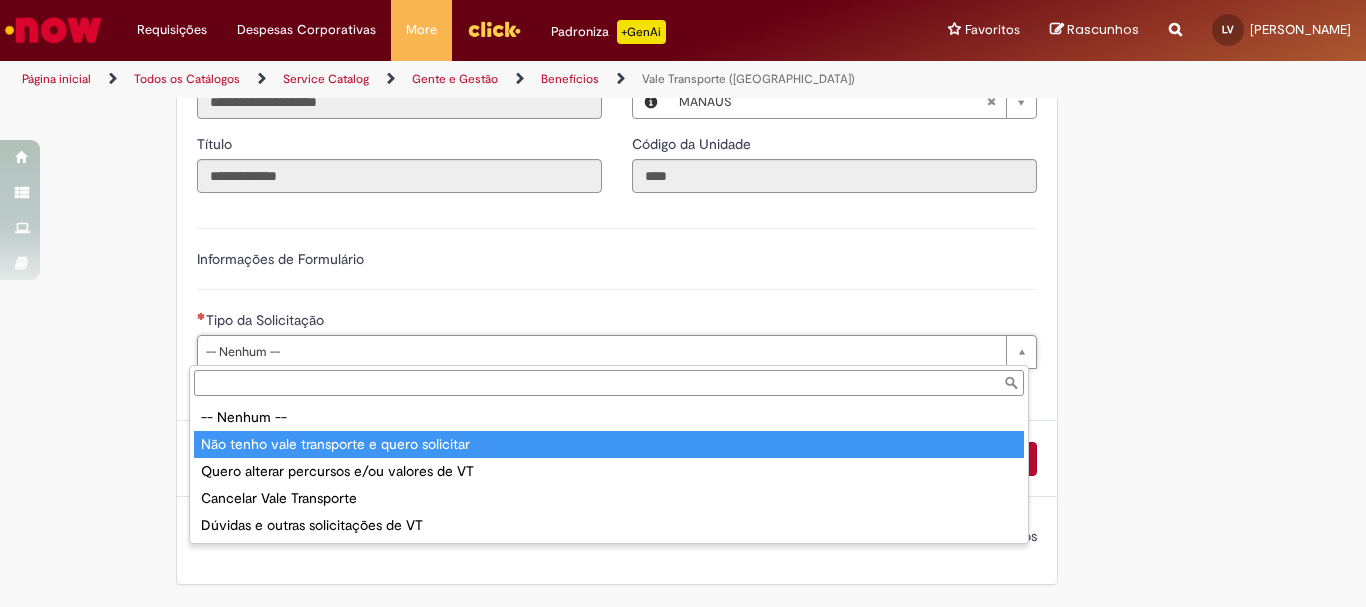 type on "**********" 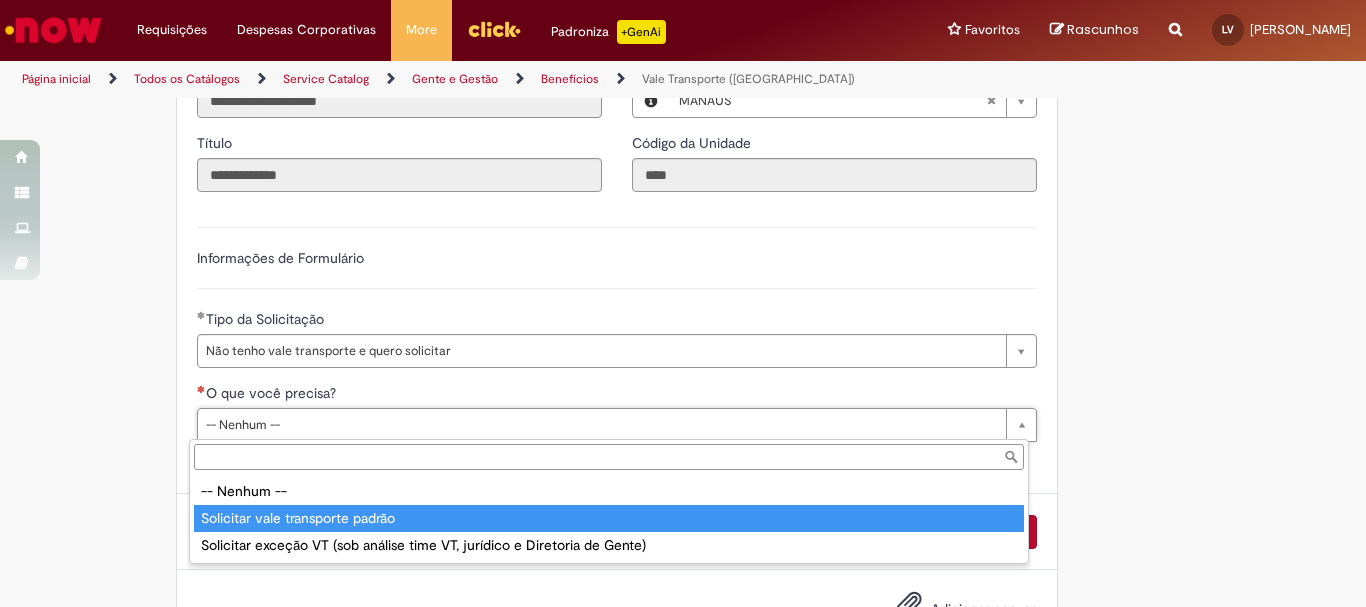 type on "**********" 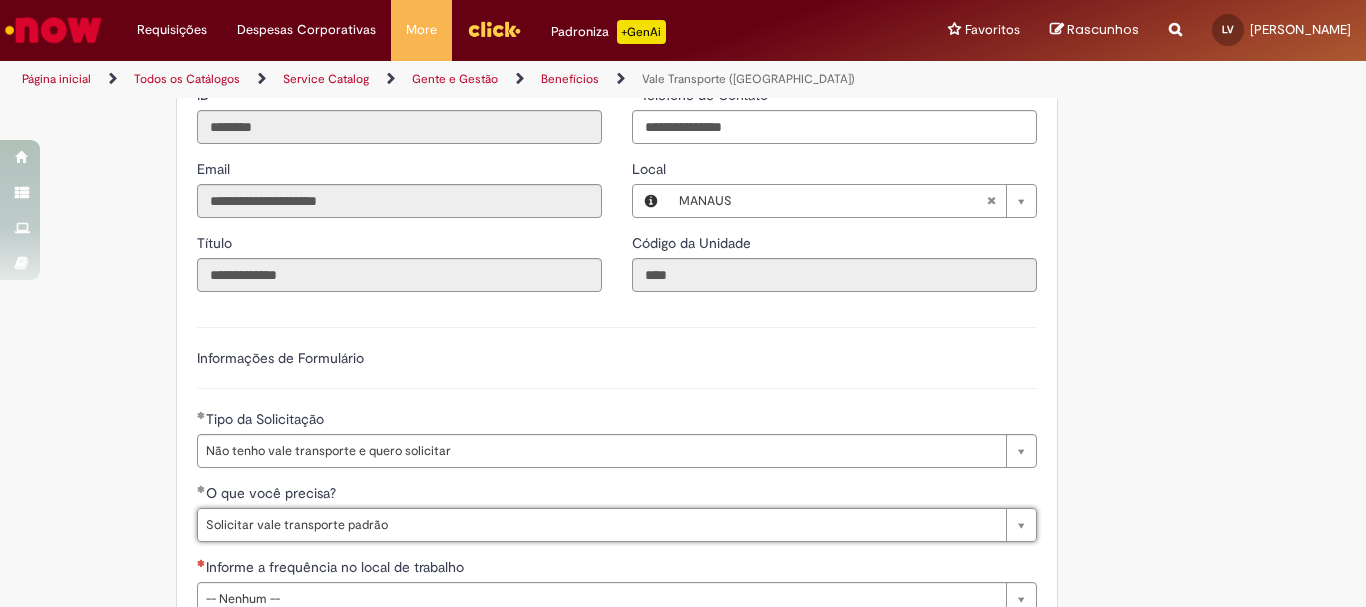 scroll, scrollTop: 1183, scrollLeft: 0, axis: vertical 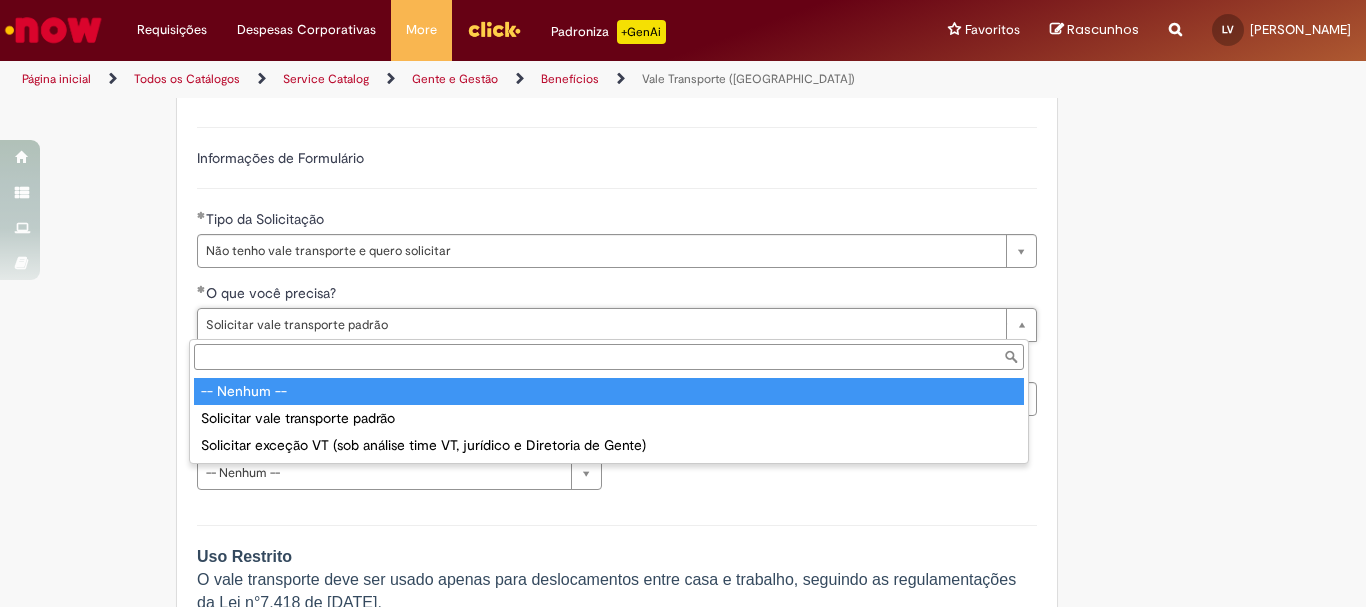 type on "**********" 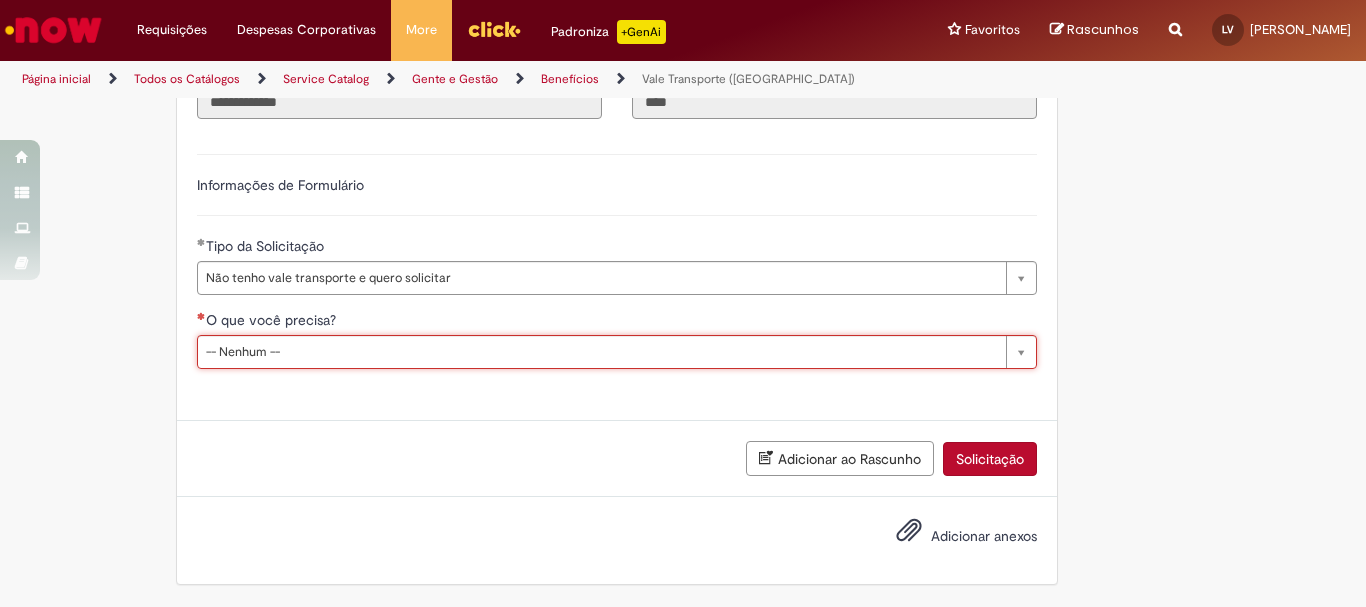 scroll, scrollTop: 0, scrollLeft: 83, axis: horizontal 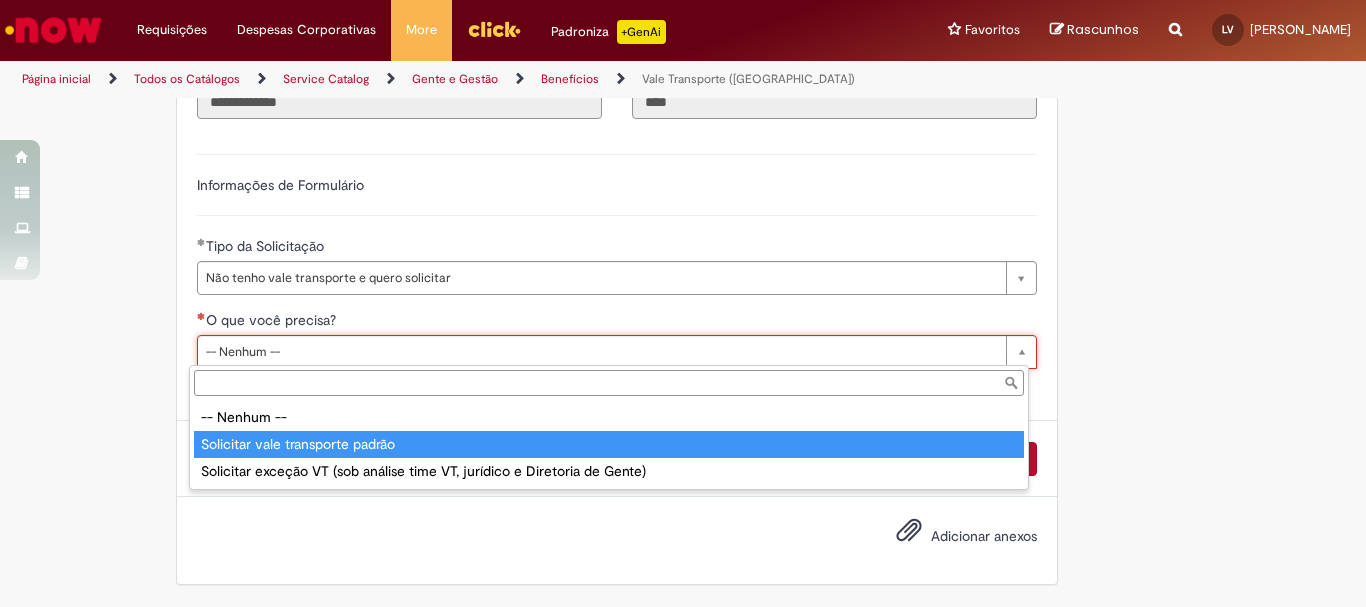 type on "**********" 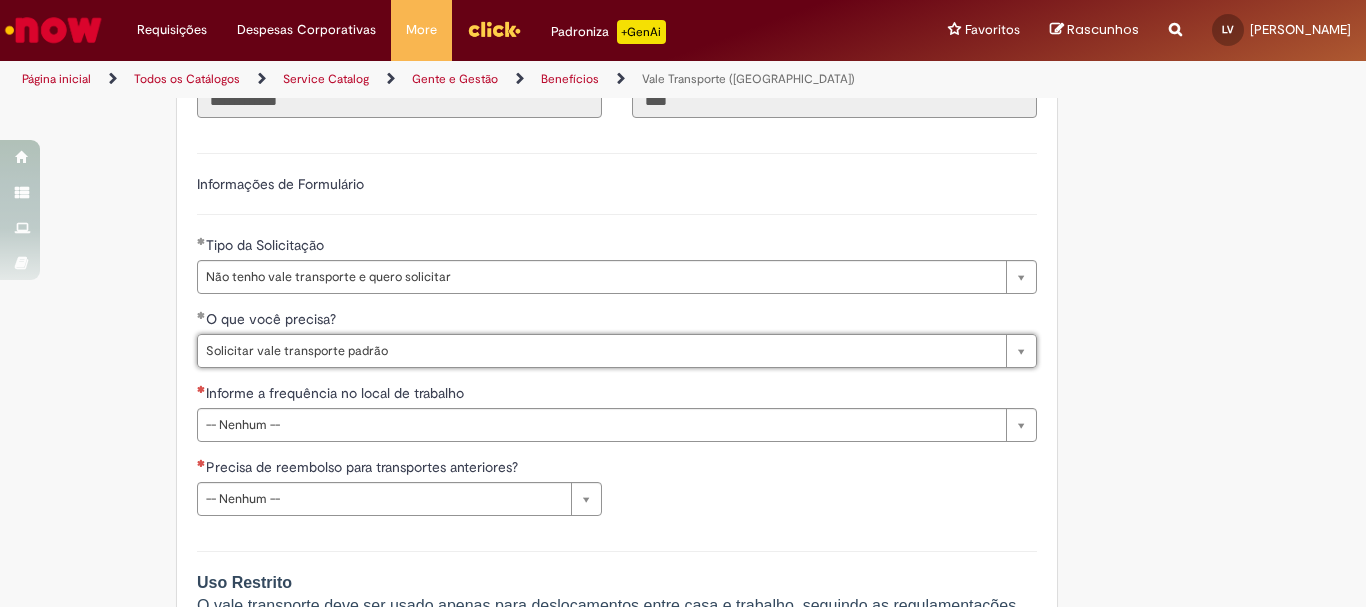 scroll, scrollTop: 0, scrollLeft: 82, axis: horizontal 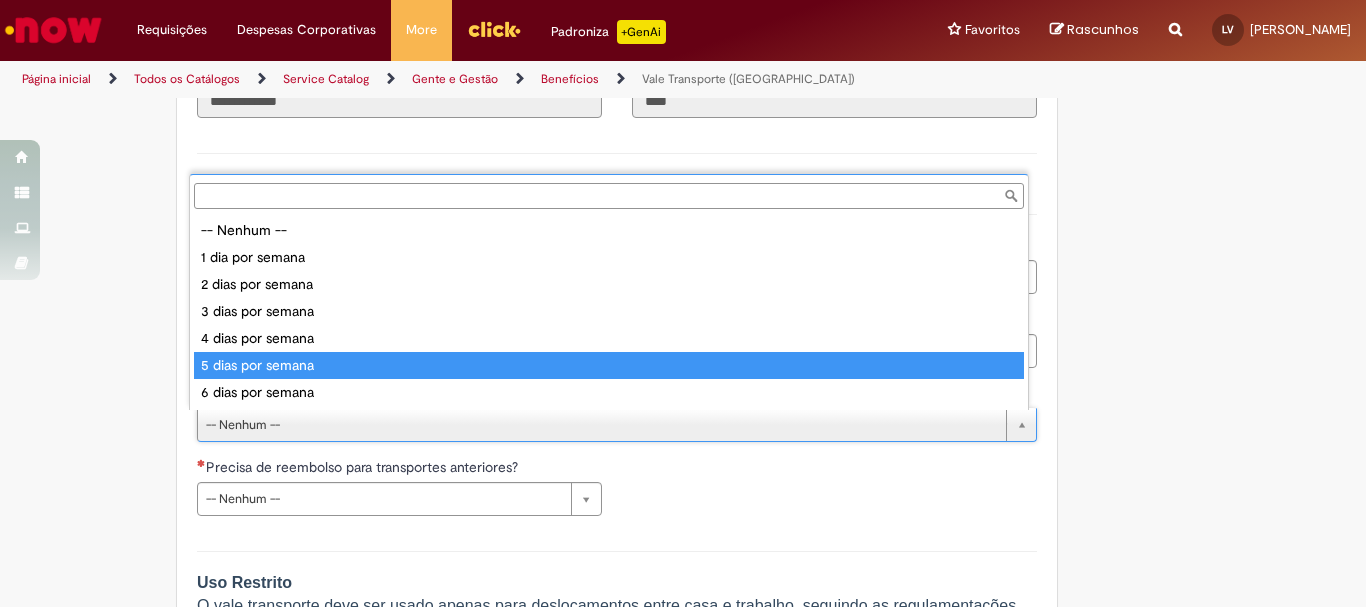type on "**********" 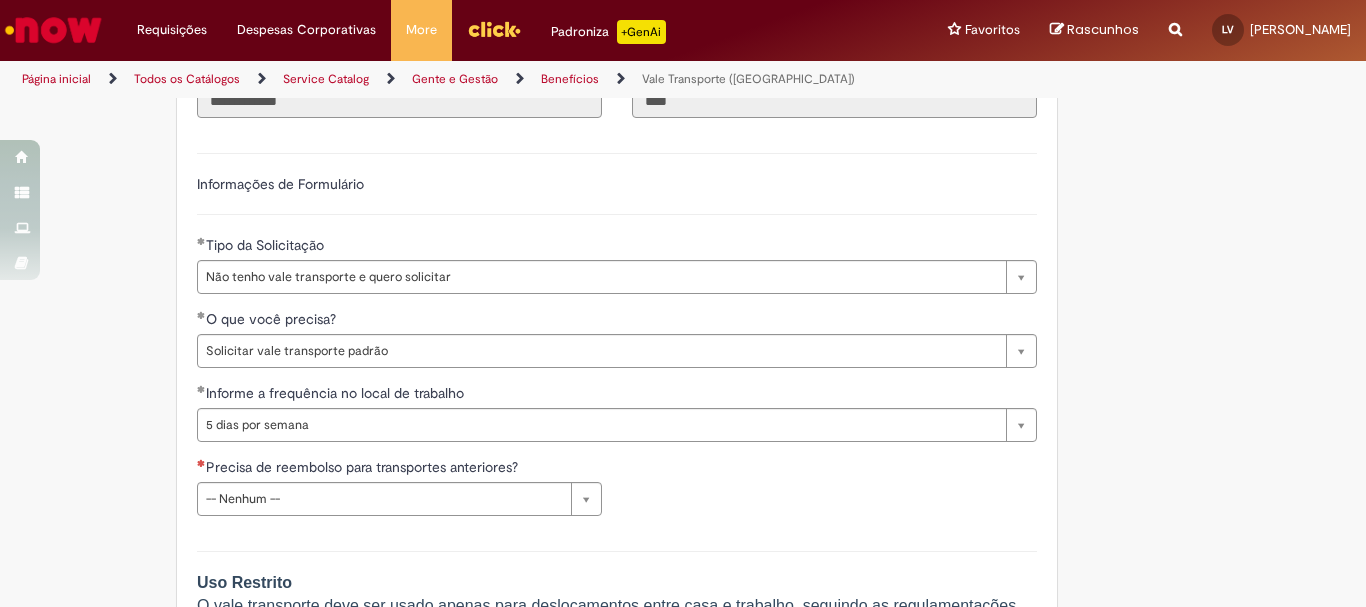 click on "**********" at bounding box center (617, 494) 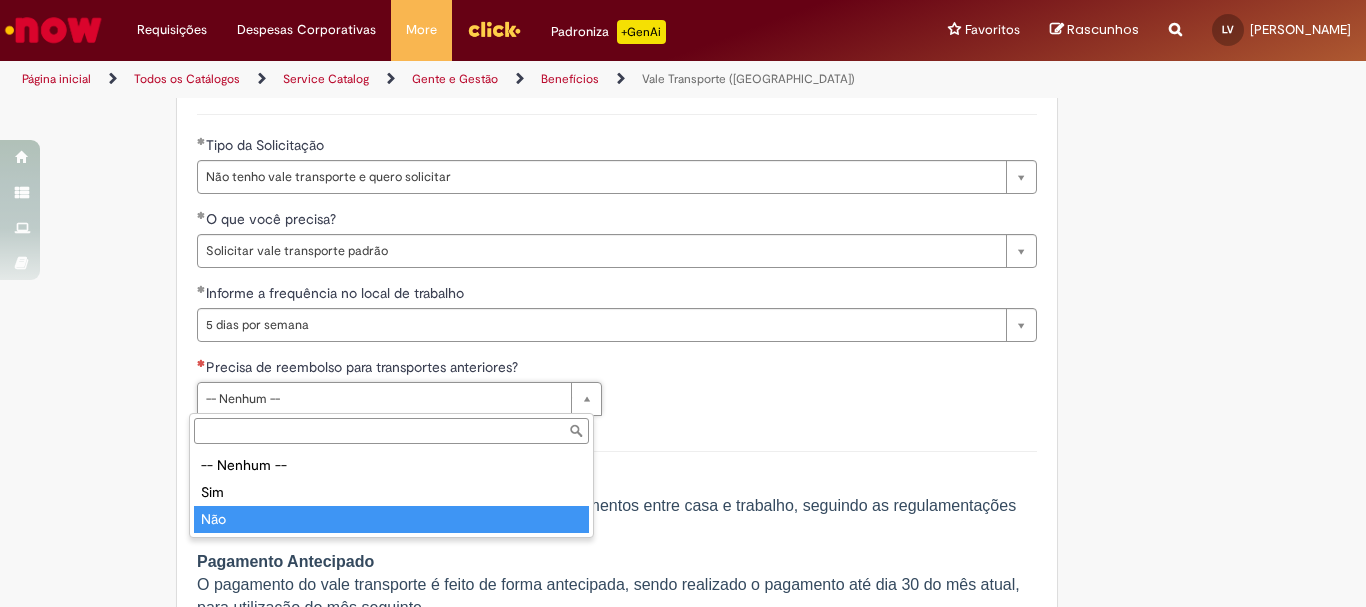 type on "***" 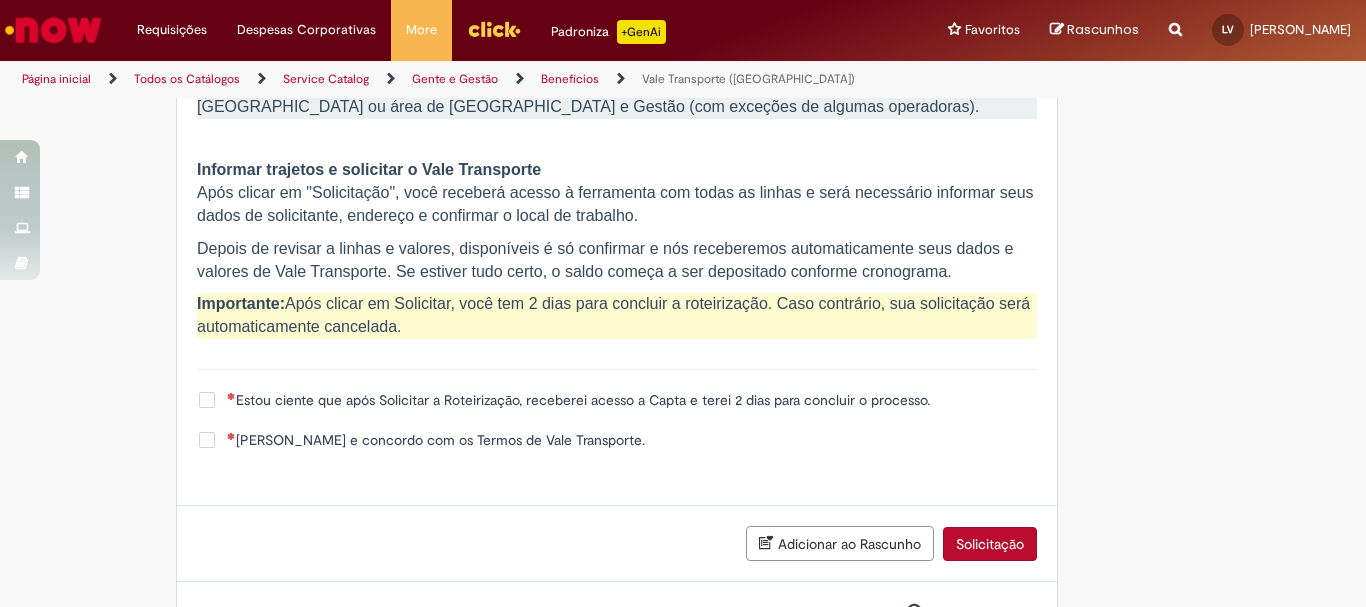 scroll, scrollTop: 2242, scrollLeft: 0, axis: vertical 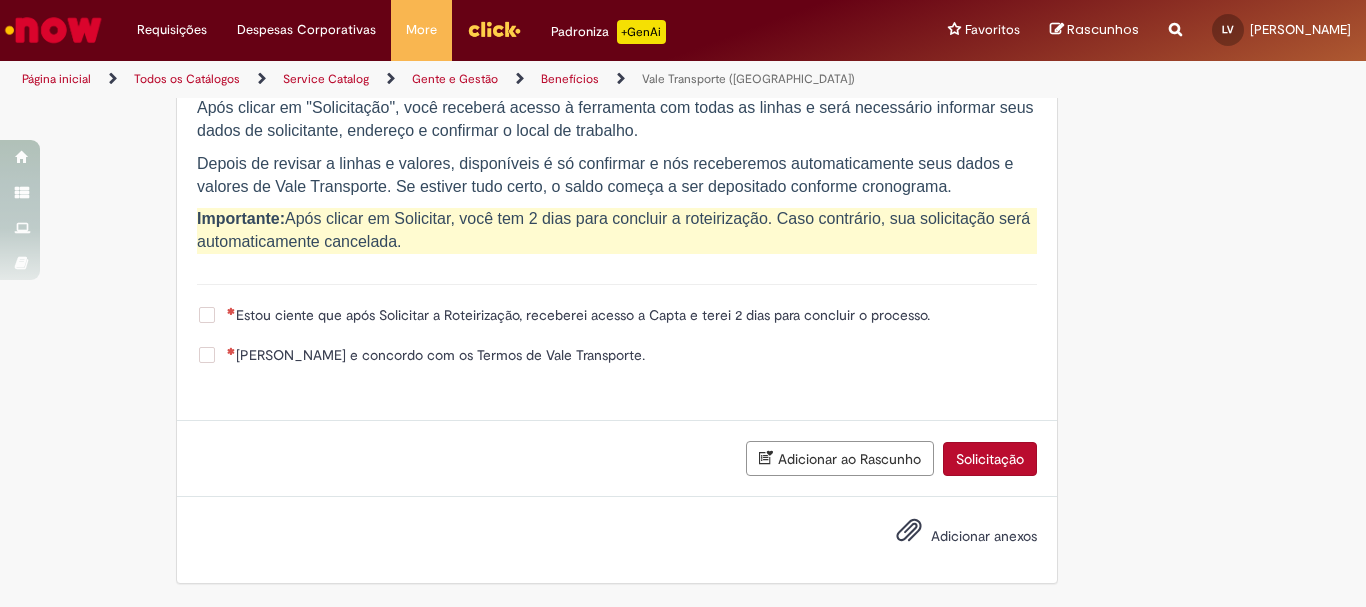click on "Li e concordo com os Termos de Vale Transporte." at bounding box center [436, 355] 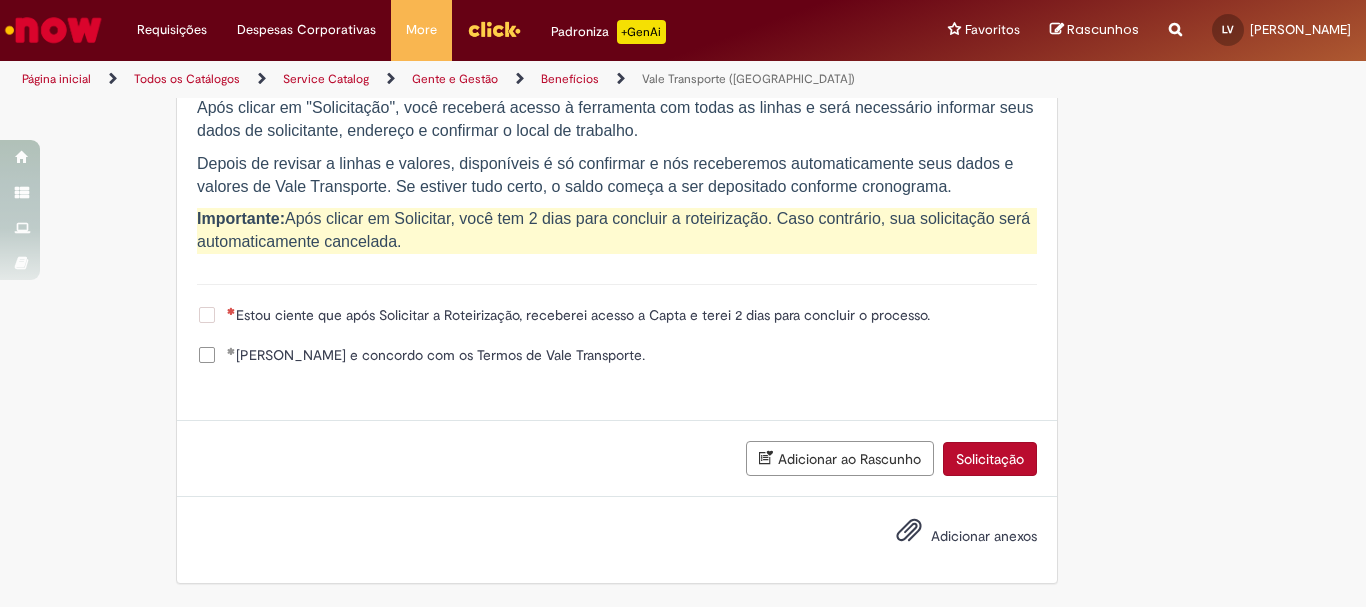click on "Estou ciente que após Solicitar a Roteirização, receberei acesso a Capta e terei 2 dias para concluir o processo." at bounding box center [578, 315] 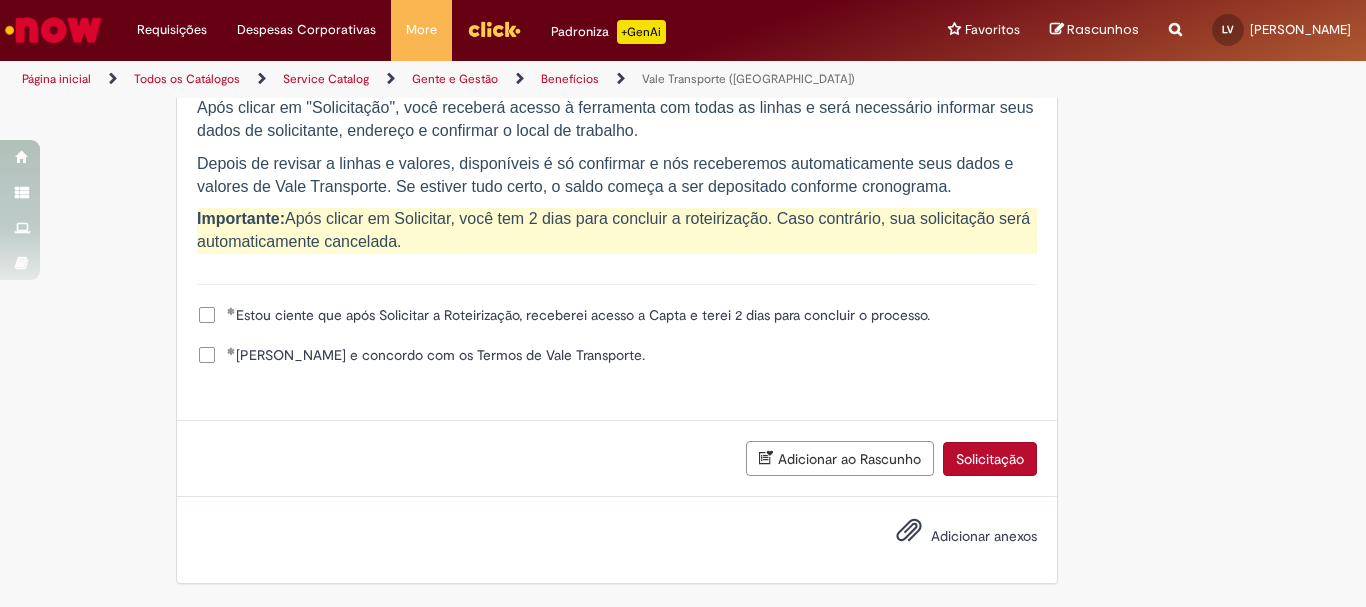 click on "Solicitação" at bounding box center (990, 459) 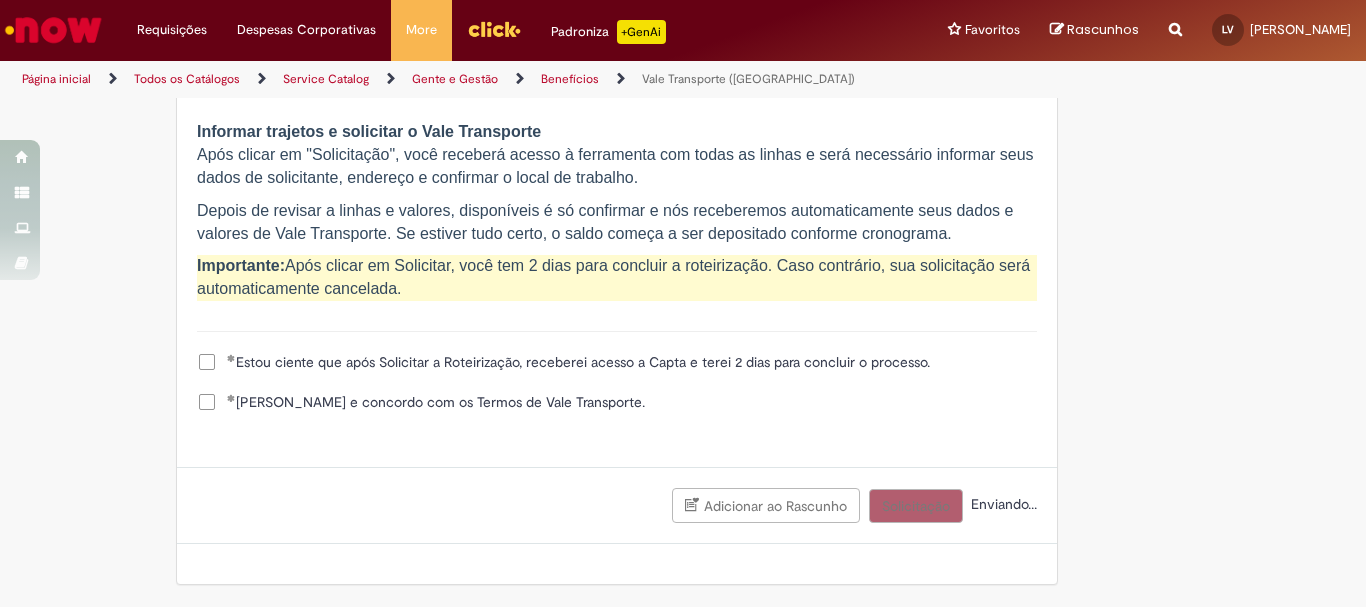 scroll, scrollTop: 2196, scrollLeft: 0, axis: vertical 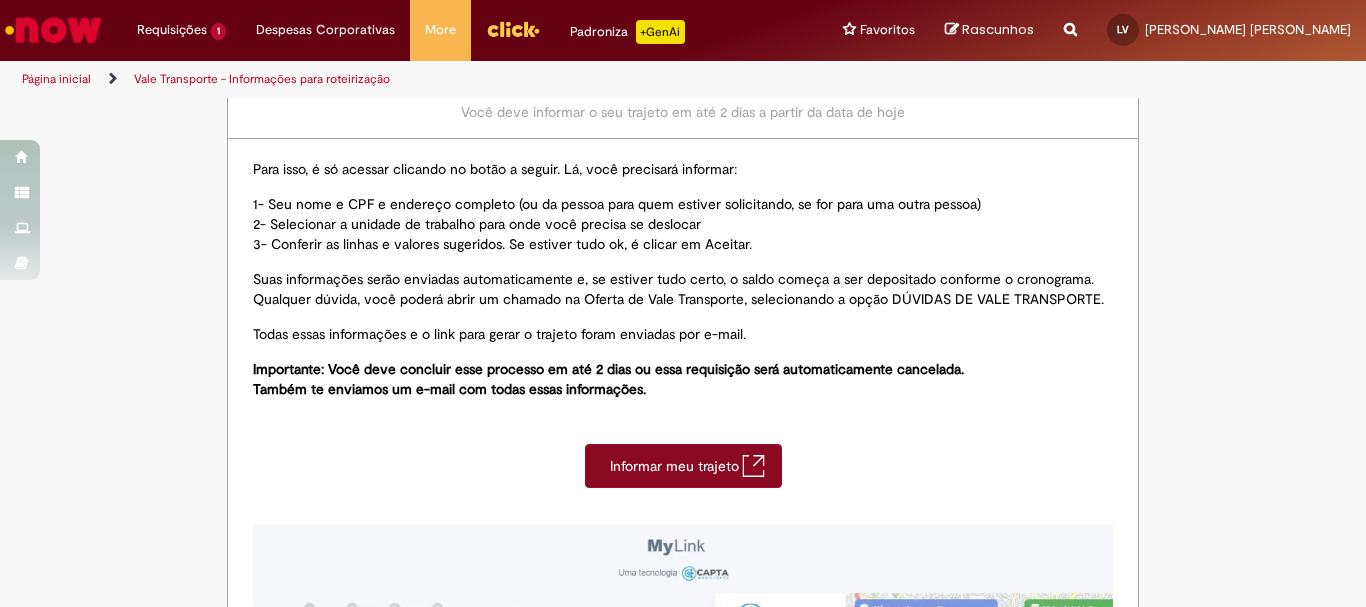 click on "Informar meu trajeto" at bounding box center [676, 466] 